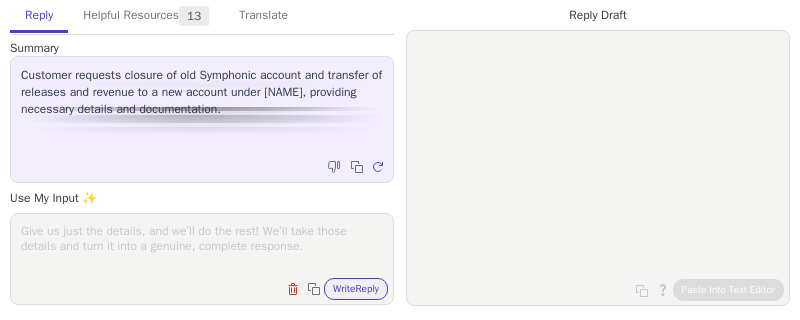 scroll, scrollTop: 0, scrollLeft: 0, axis: both 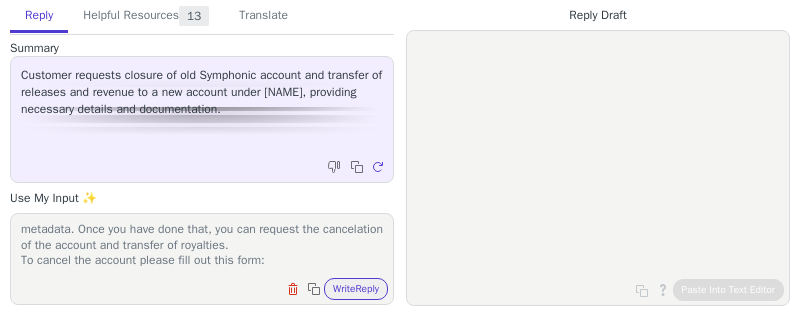 paste on "https://community.symphonicdistribution.com/cancelation-request" 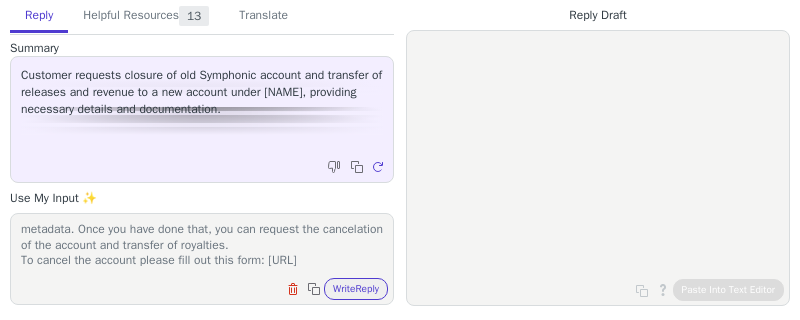 scroll, scrollTop: 94, scrollLeft: 0, axis: vertical 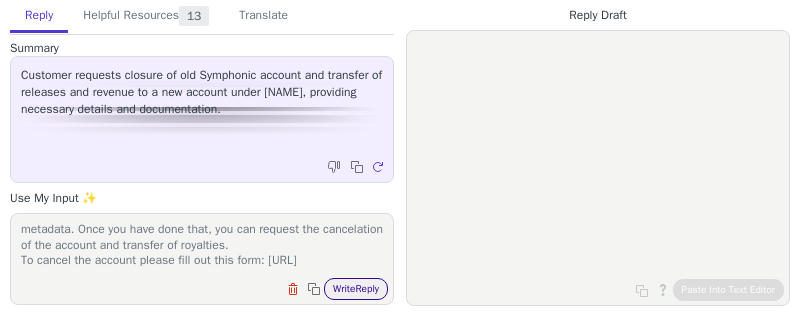 type on "unfortunately, it is not possible to directly transfer releases from one account to another, you'd need to re create the releases in the new account with new UPCs but keeping all same ISRC codes and metadata. Once you have done that, you can request the cancelation of the account and transfer of royalties.
To cancel the account please fill out this form: [URL]" 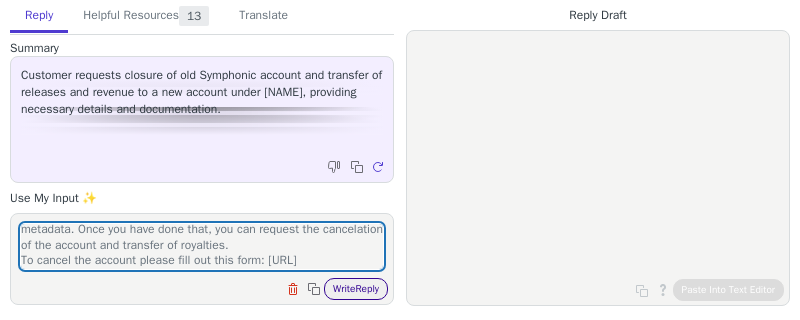 click on "Write  Reply" at bounding box center [356, 289] 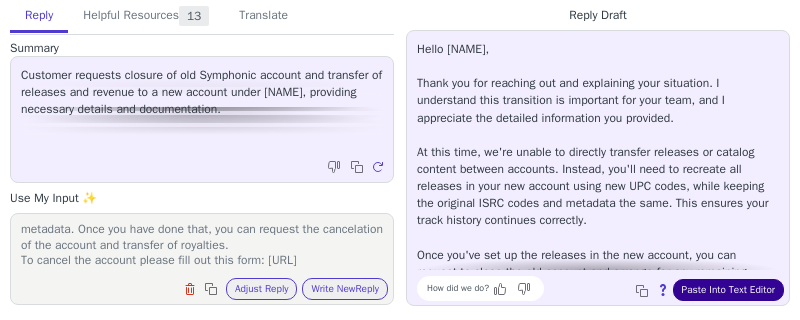 click on "Paste Into Text Editor" at bounding box center [728, 290] 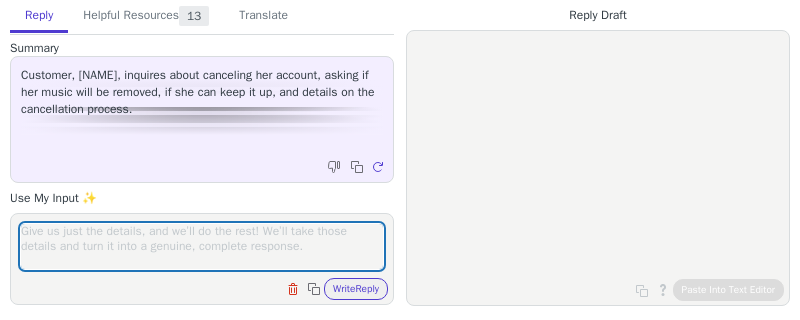 scroll, scrollTop: 0, scrollLeft: 0, axis: both 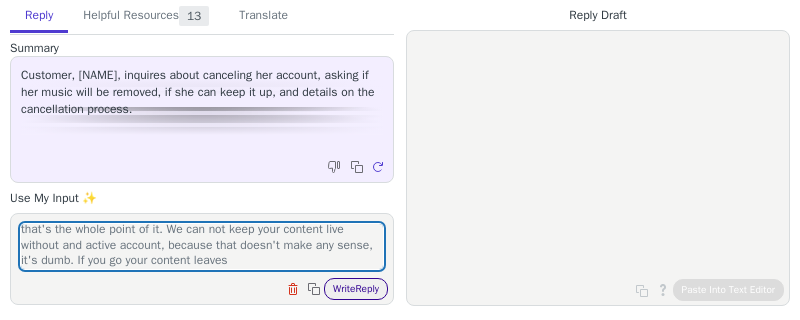 type on "if you cancel your account your content will be removed, of course! that's the whole point of it. We can not keep your content live without and active account, because that doesn't make any sense, it's dumb. If you go your content leaves" 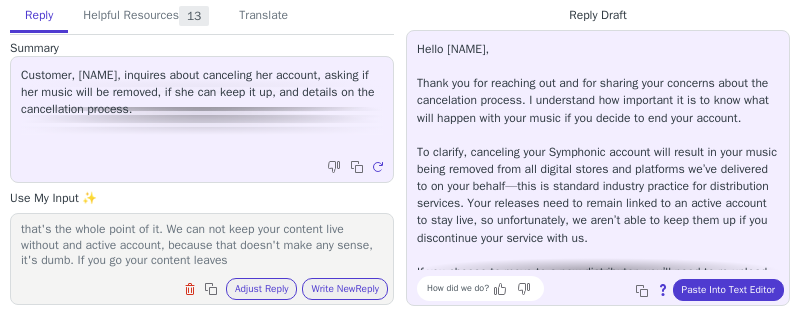 click on "Hello [NAME], Thank you for reaching out and for sharing your concerns about the cancelation process. I understand how important it is to know what will happen with your music if you decide to end your account. To clarify, canceling your Symphonic account will result in your music being removed from all digital stores and platforms we’ve delivered to on your behalf—this is standard industry practice for distribution services. Your releases need to remain linked to an active account to stay live, so unfortunately, we aren’t able to keep them up if you discontinue your service with us. If you choose to move to a new distributor, you’ll need to re-upload your music through that provider. While you can use the same ISRC codes (which helps preserve streaming counts and playlists in some cases), there could still be temporary disruptions or changes in stats, as the stores treat new deliveries as separate entries. Let me know if you need anything else or have more questions!" at bounding box center (598, 281) 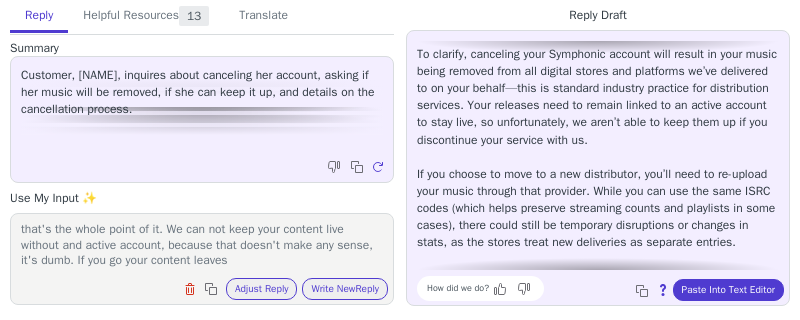 scroll, scrollTop: 97, scrollLeft: 0, axis: vertical 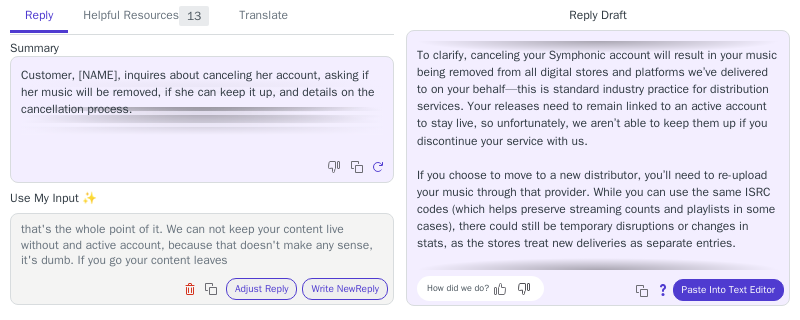 click at bounding box center (502, 288) 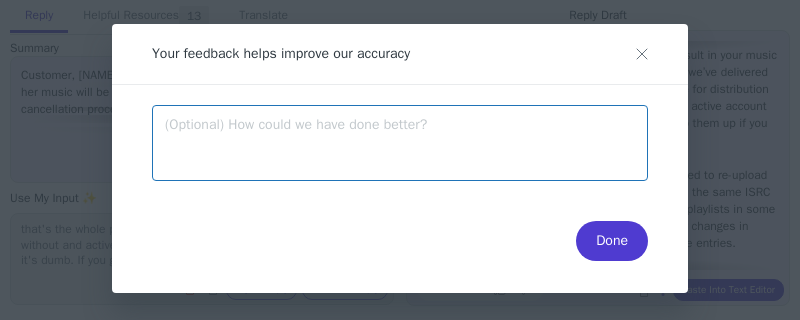 click at bounding box center (400, 143) 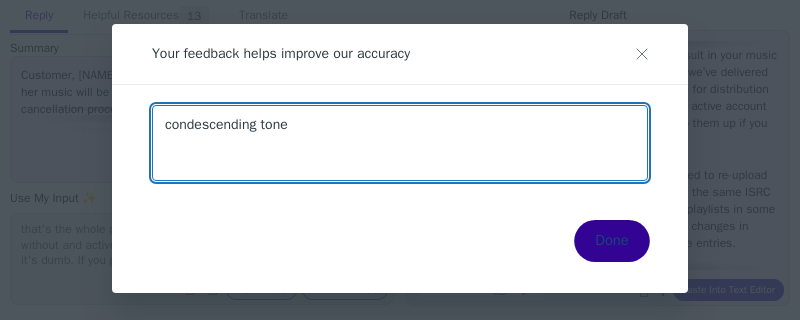 type on "condescending tone" 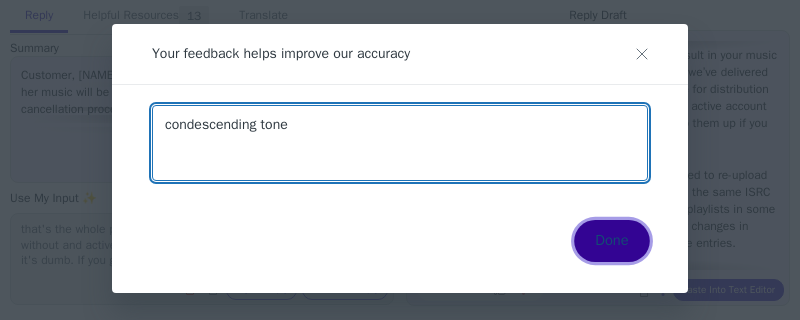 click on "Done" at bounding box center (611, 241) 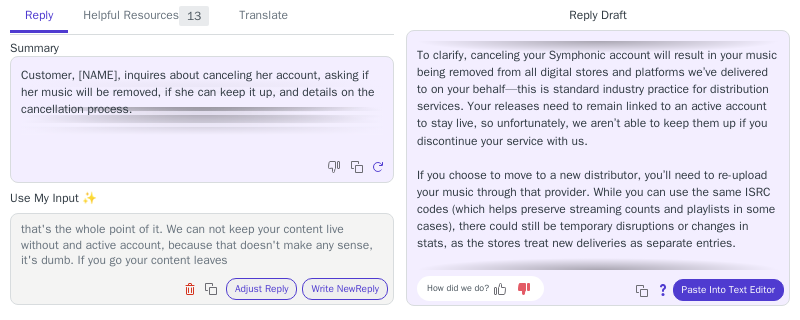 click on "Hello [NAME], Thank you for reaching out and for sharing your concerns about the cancelation process. I understand how important it is to know what will happen with your music if you decide to end your account. To clarify, canceling your Symphonic account will result in your music being removed from all digital stores and platforms we’ve delivered to on your behalf—this is standard industry practice for distribution services. Your releases need to remain linked to an active account to stay live, so unfortunately, we aren’t able to keep them up if you discontinue your service with us. If you choose to move to a new distributor, you’ll need to re-upload your music through that provider. While you can use the same ISRC codes (which helps preserve streaming counts and playlists in some cases), there could still be temporary disruptions or changes in stats, as the stores treat new deliveries as separate entries. Let me know if you need anything else or have more questions!" at bounding box center [598, 184] 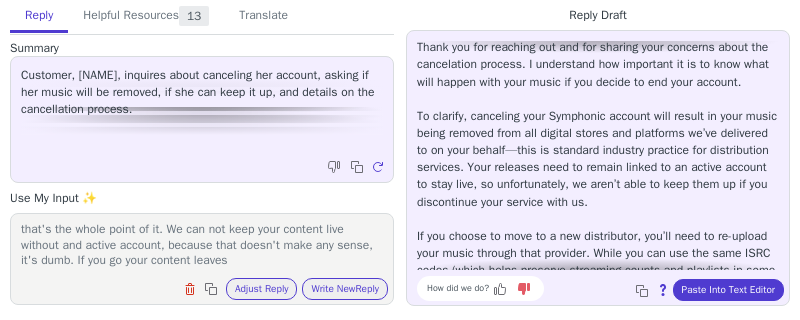 scroll, scrollTop: 34, scrollLeft: 0, axis: vertical 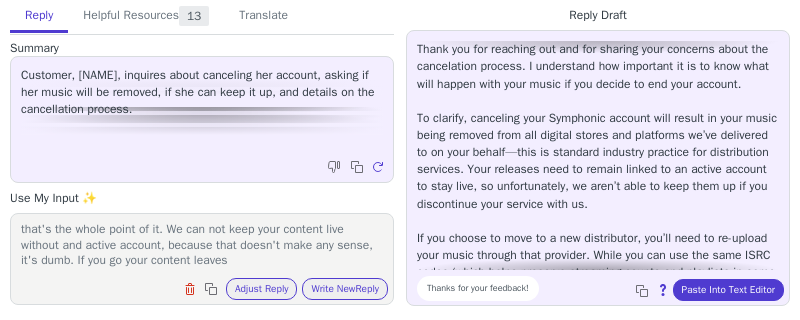drag, startPoint x: 420, startPoint y: 139, endPoint x: 589, endPoint y: 185, distance: 175.14851 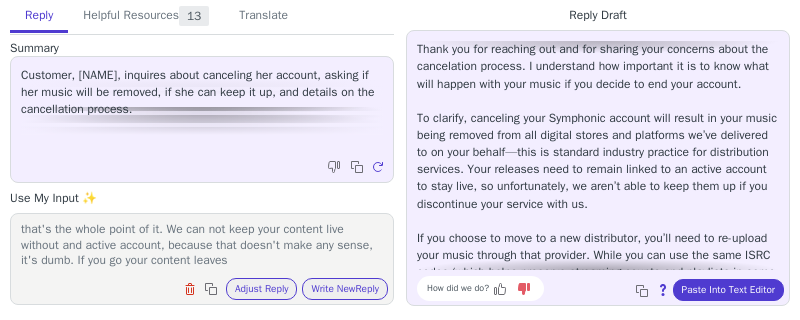 drag, startPoint x: 420, startPoint y: 133, endPoint x: 646, endPoint y: 148, distance: 226.49724 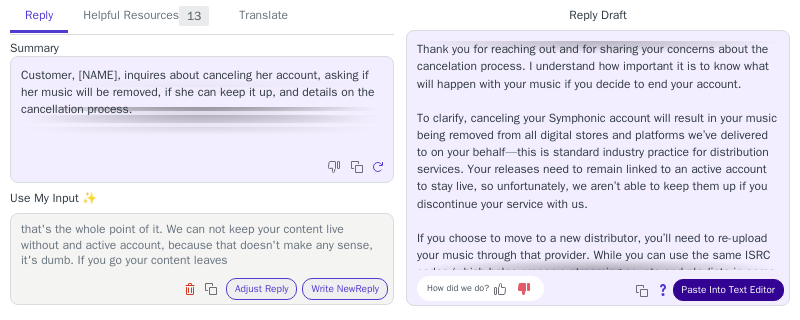click on "Paste Into Text Editor" at bounding box center [728, 290] 